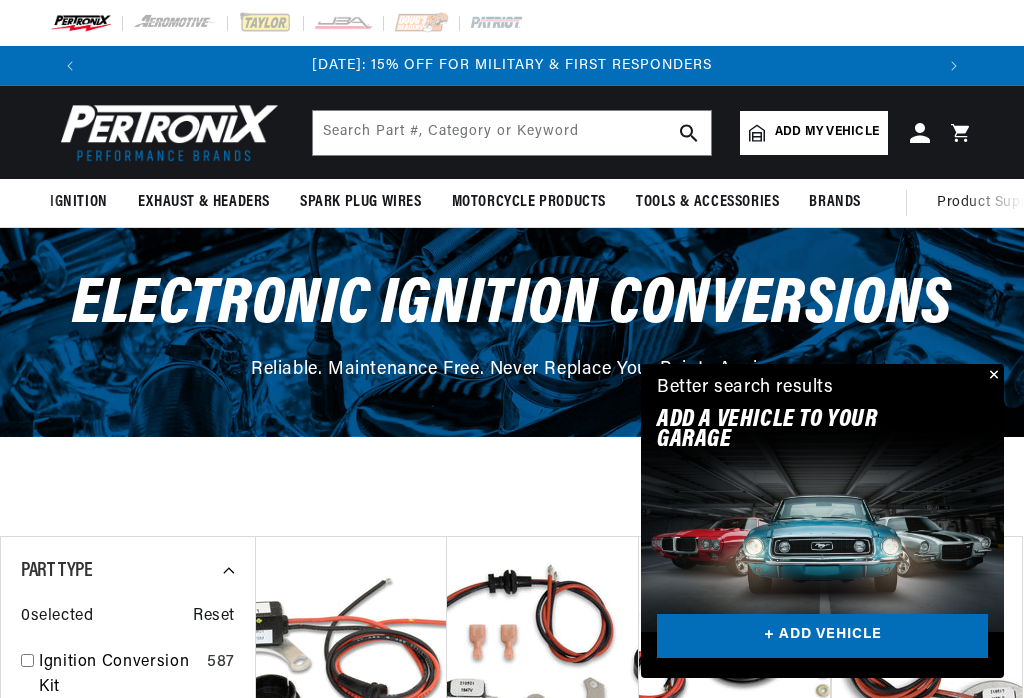 scroll, scrollTop: 195, scrollLeft: 0, axis: vertical 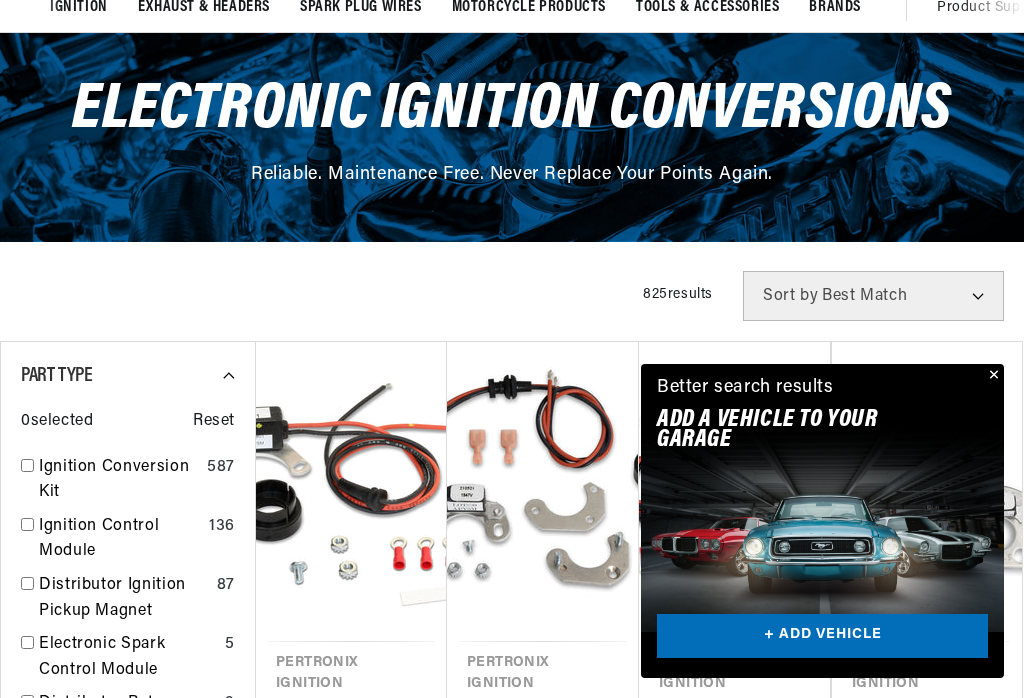 click at bounding box center [992, 376] 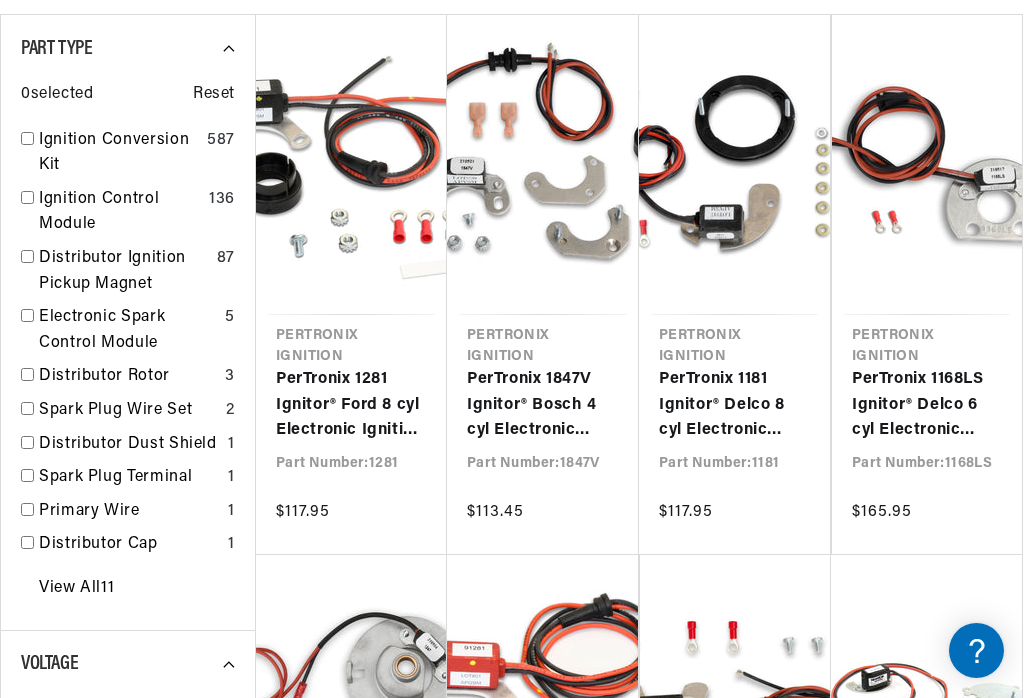 scroll, scrollTop: 541, scrollLeft: 0, axis: vertical 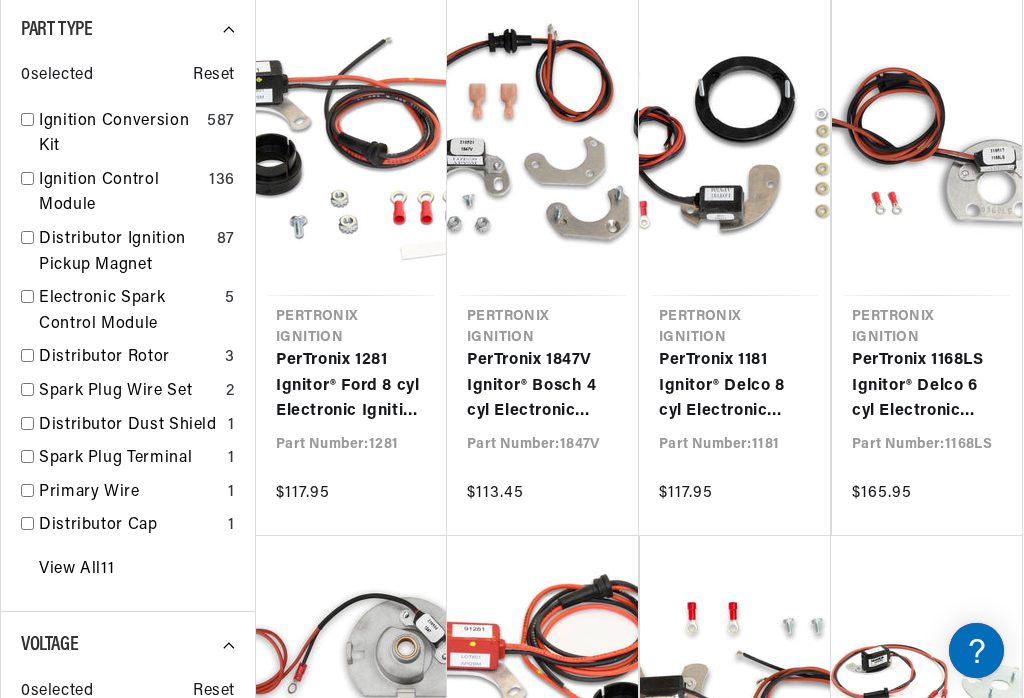 click on "PerTronix 1168LS Ignitor® Delco 6 cyl Electronic Ignition Conversion Kit" at bounding box center (927, 386) 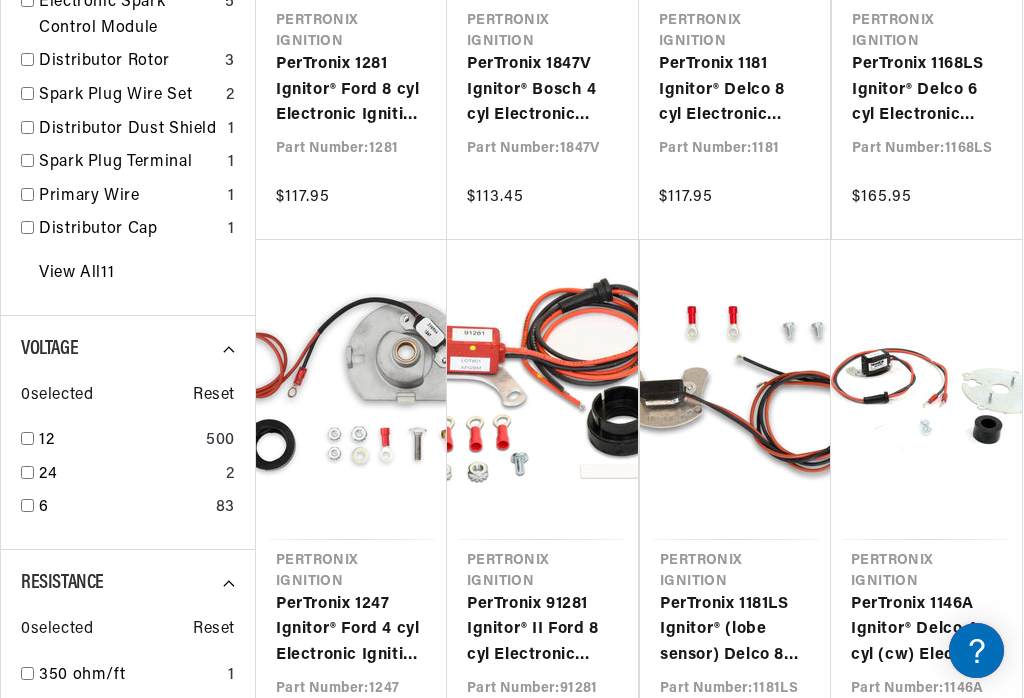 scroll, scrollTop: 849, scrollLeft: 0, axis: vertical 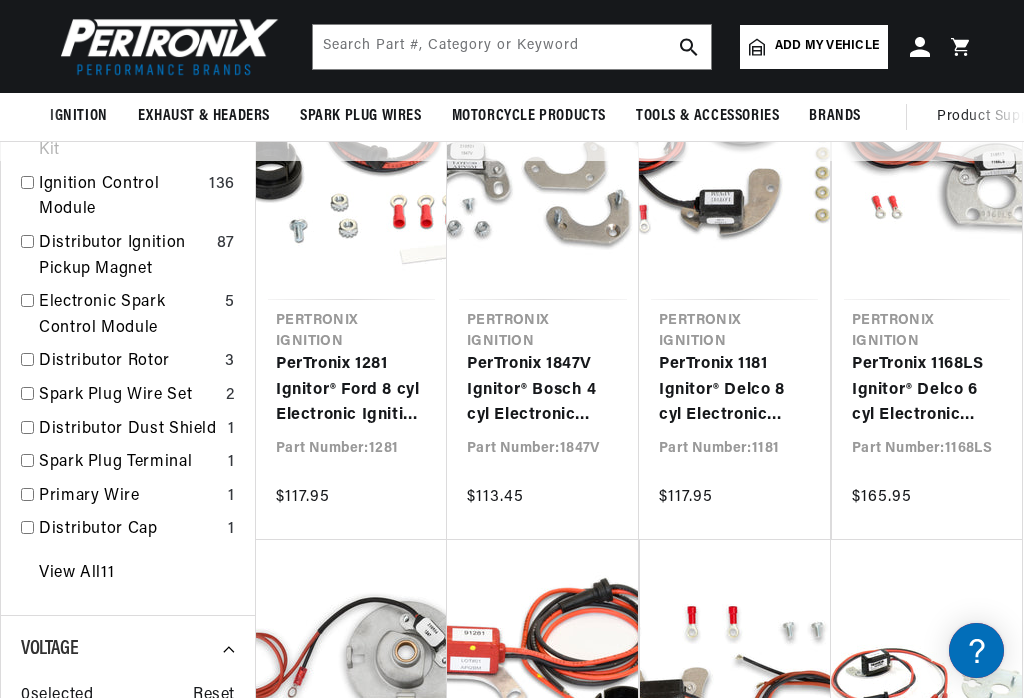 click on "PerTronix 1181 Ignitor® Delco 8 cyl Electronic Ignition Conversion Kit" at bounding box center (734, 390) 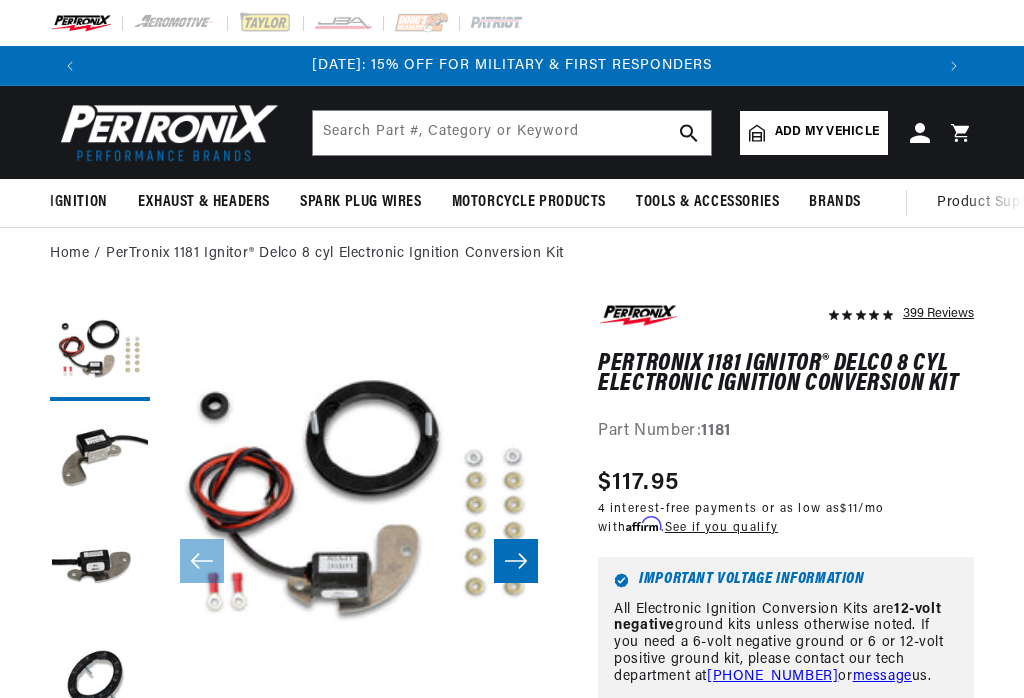 scroll, scrollTop: 0, scrollLeft: 0, axis: both 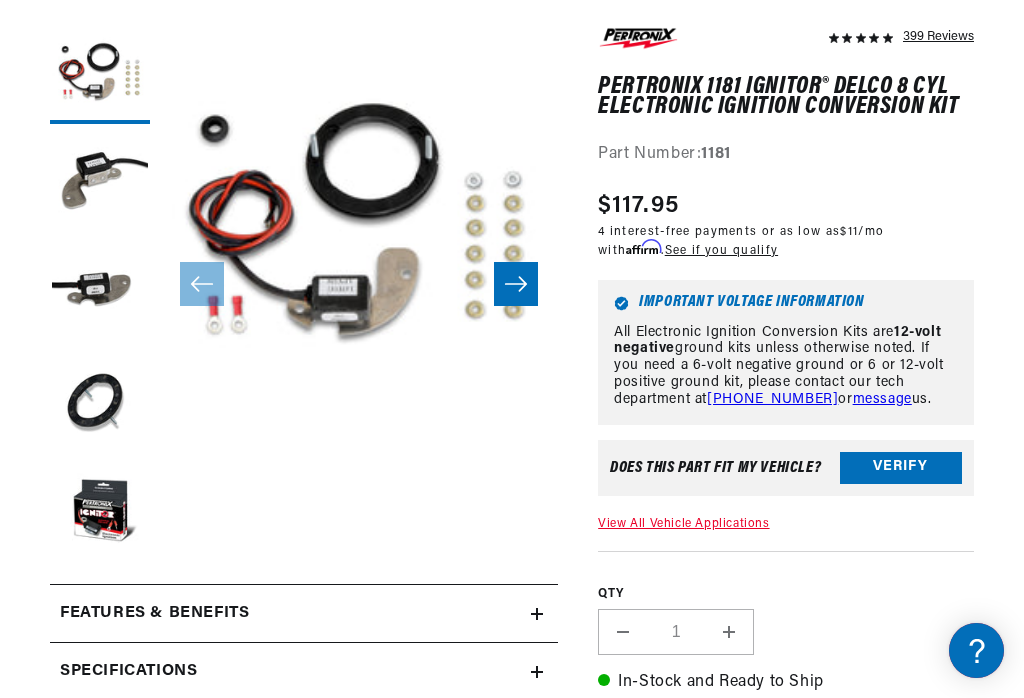 click on "Verify" at bounding box center (901, 468) 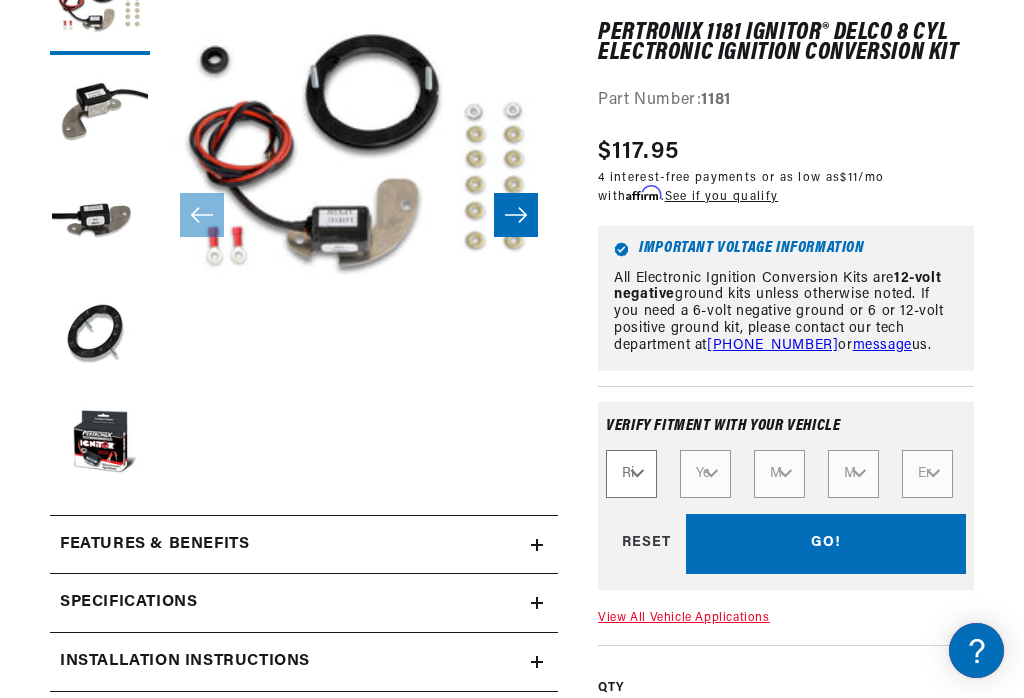 scroll, scrollTop: 358, scrollLeft: 0, axis: vertical 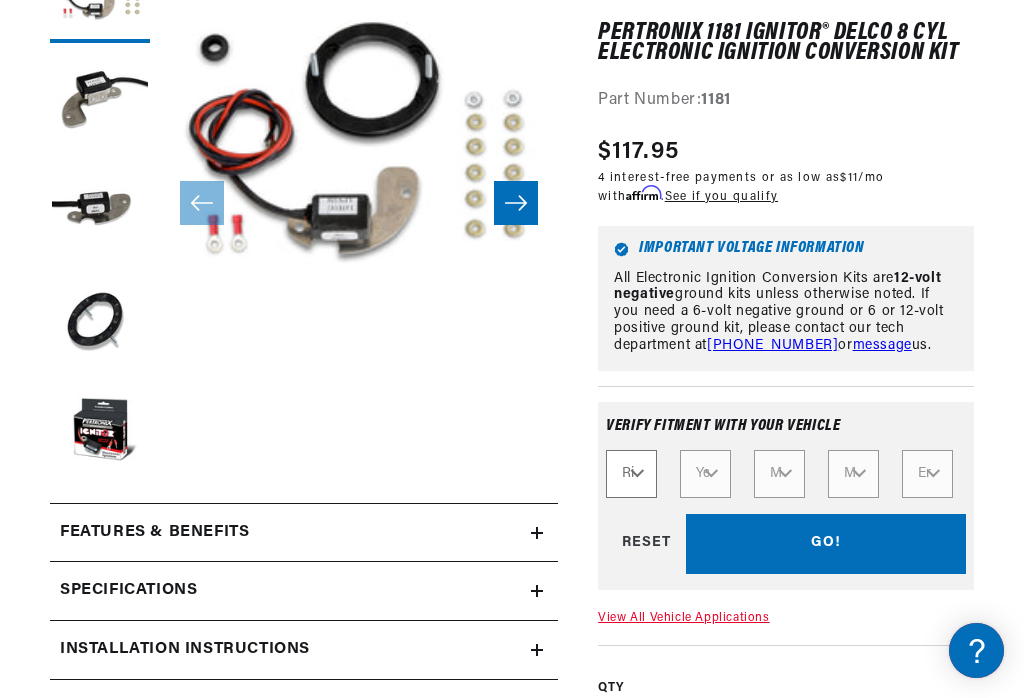 click on "GO!
RESET" at bounding box center (786, 544) 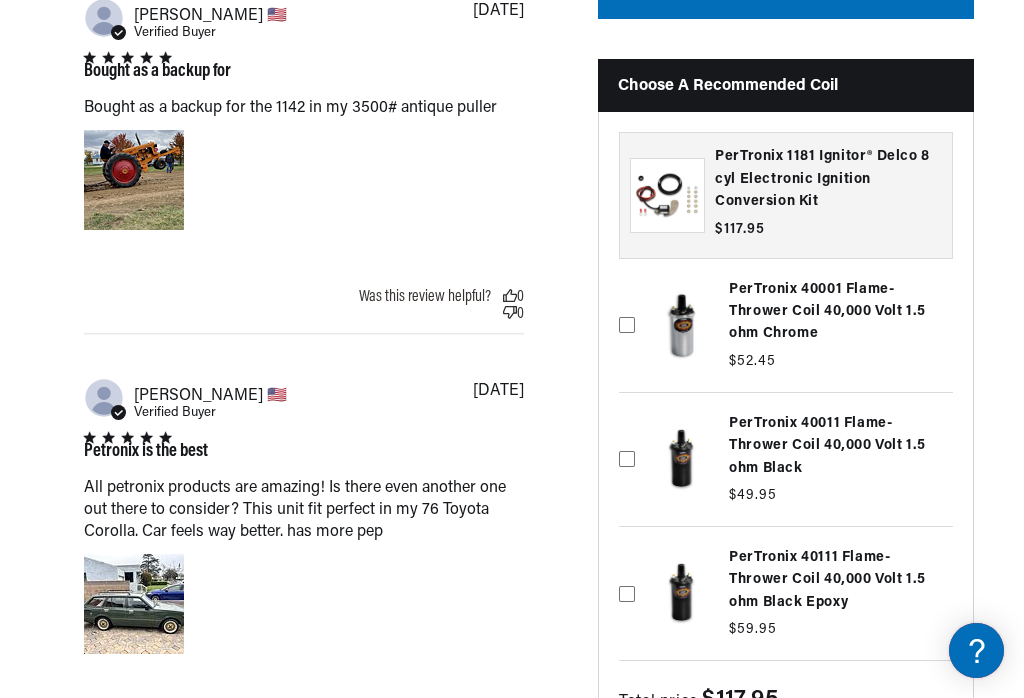 scroll, scrollTop: 4359, scrollLeft: 0, axis: vertical 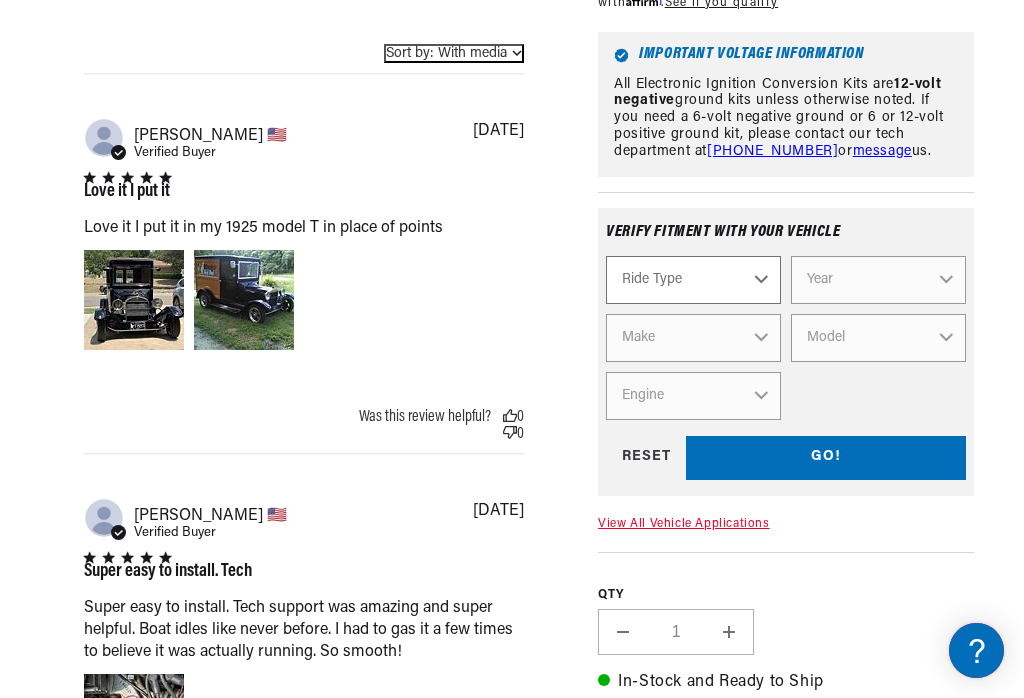 click on "Ride Type
Automotive
Agricultural
Industrial
Marine
Motorcycle" at bounding box center [693, 280] 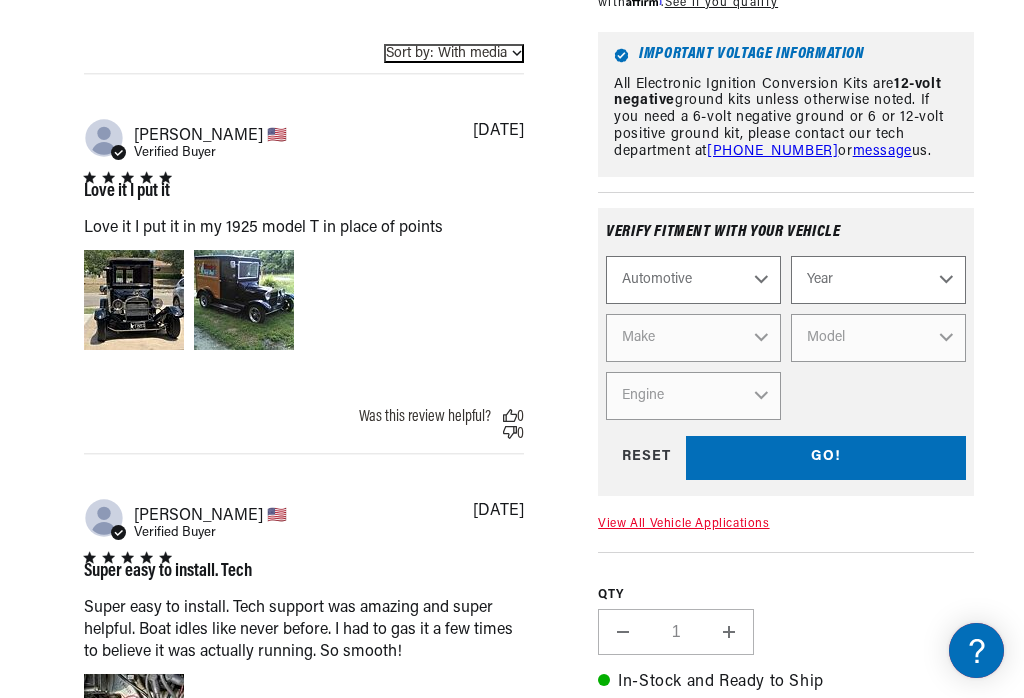 scroll, scrollTop: 0, scrollLeft: 0, axis: both 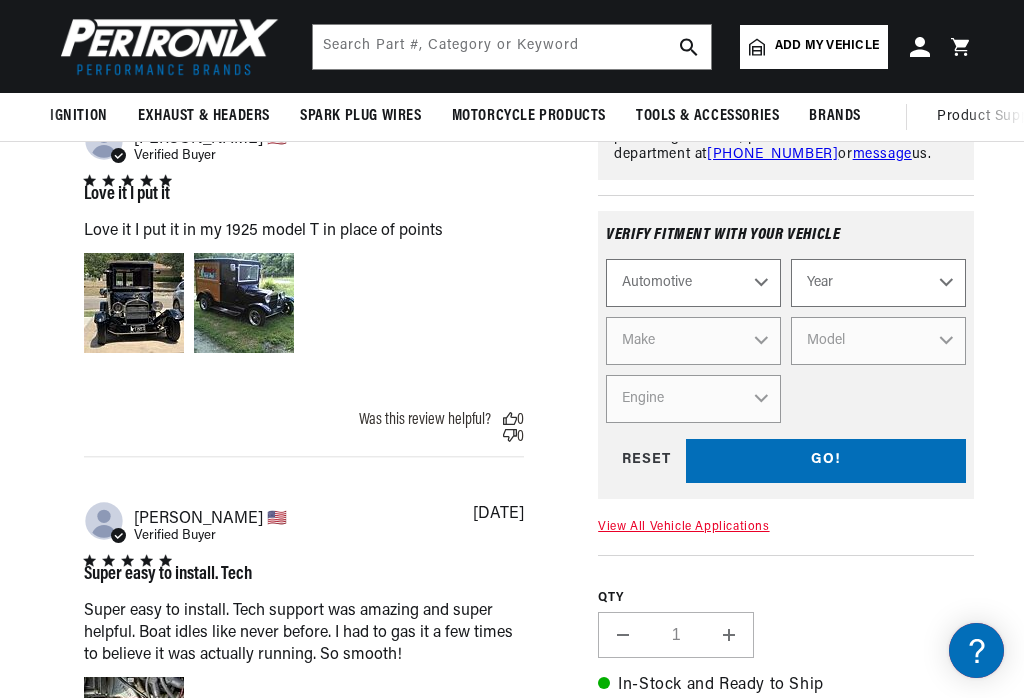 click on "Year
2022
2021
2020
2019
2018
2017
2016
2015
2014
2013
2012
2011
2010
2009
2008
2007
2006
2005
2004
2003
2002
2001
2000
1999
1998
1997
1996
1995
1994
1993
1992
1991
1990
1989
1988
1987
1986 1985" at bounding box center [878, 283] 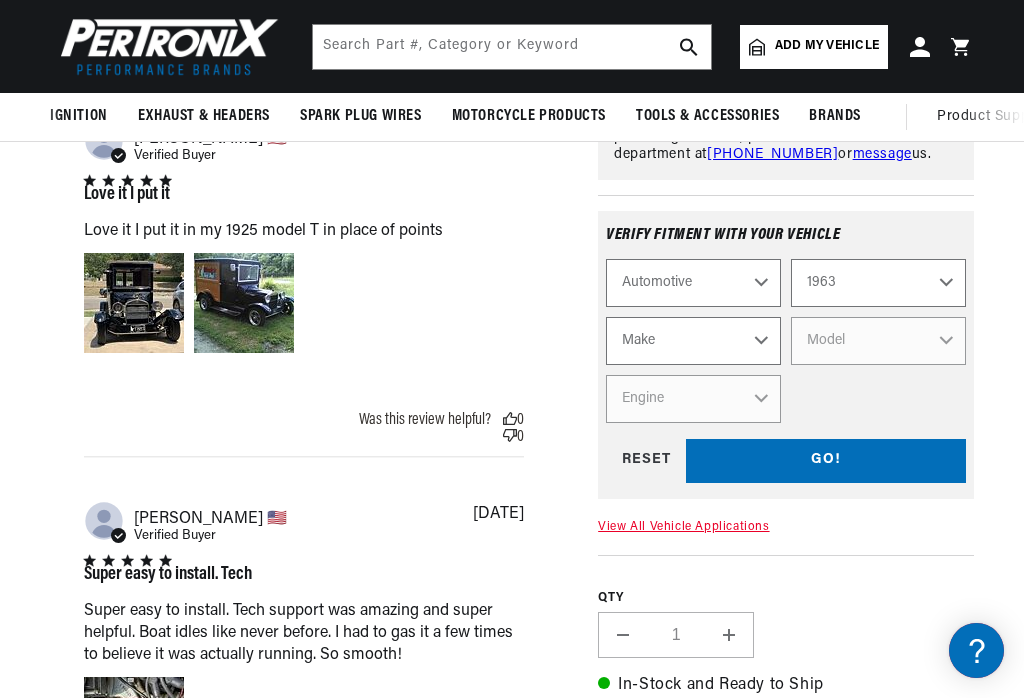 click on "Make
American Motors
Aston Martin
Austin
Austin Healey
Bentley
Buick
Cadillac
Chevrolet
Chrysler
Daimler
Dodge
Ford
GMC
International
Jaguar
Jeep
Lincoln
Lotus
Maserati
Mercedes-Benz
Mercury
MG
Military Vehicles
Morris
Oldsmobile
Plymouth
Pontiac
Porsche
Studebaker
Triumph
Vauxhall
Volkswagen" at bounding box center (693, 341) 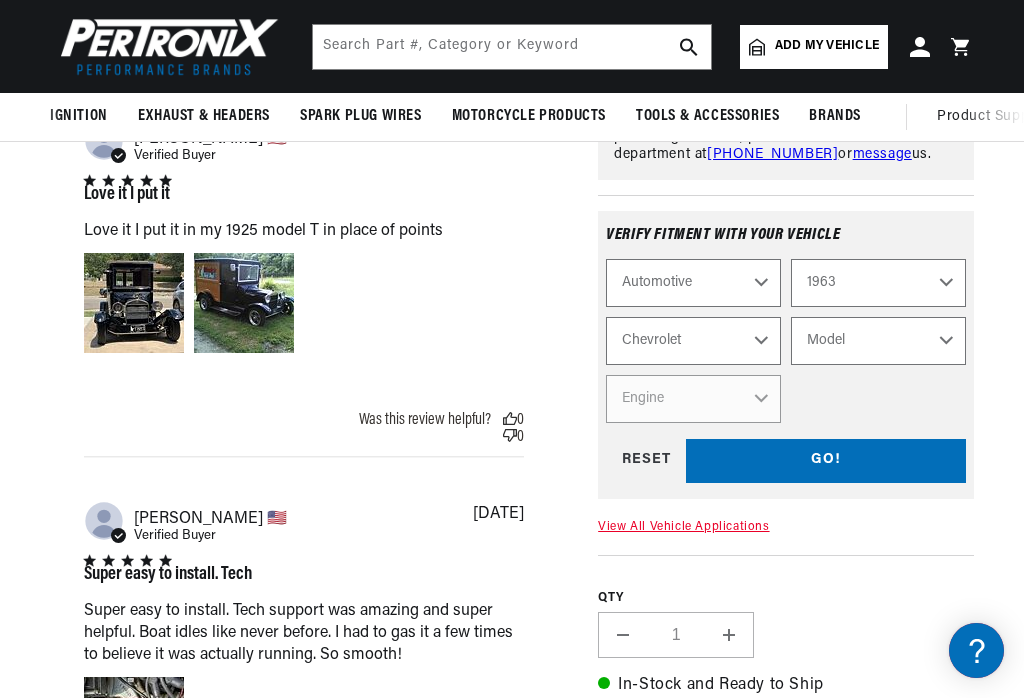 click on "Model
Bel Air
Biscayne
C10 Pickup
C20 Pickup
C30 Pickup
Chevy II
Corvair
Corvette
Impala
K10 Pickup
K20 Pickup
P10 Series
P20 Series
P30 Series
Suburban" at bounding box center (878, 341) 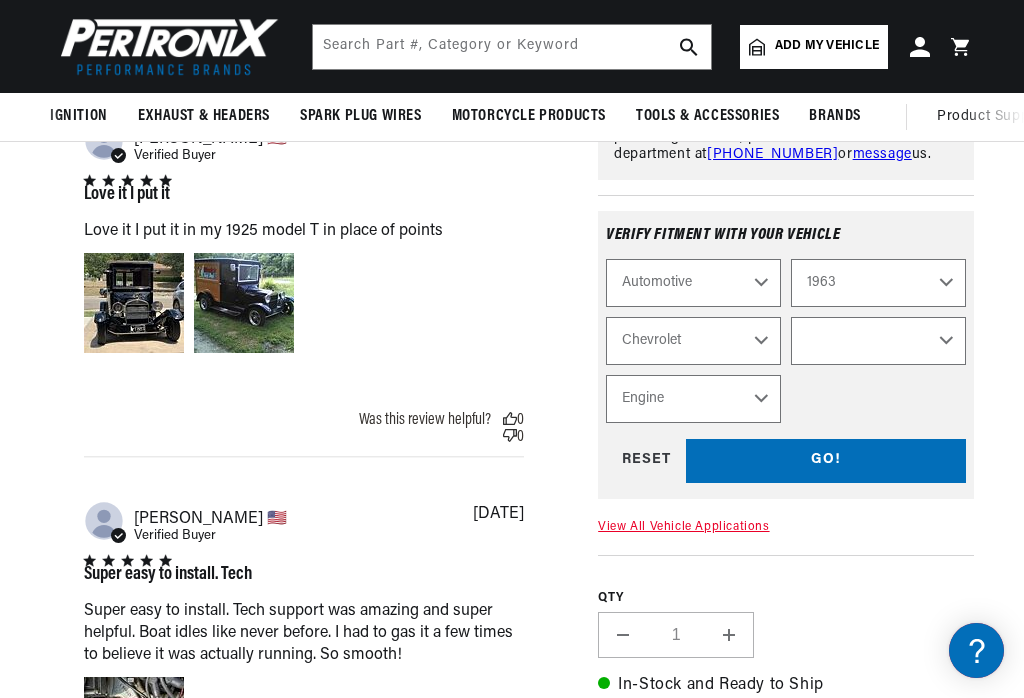 select on "Corvette" 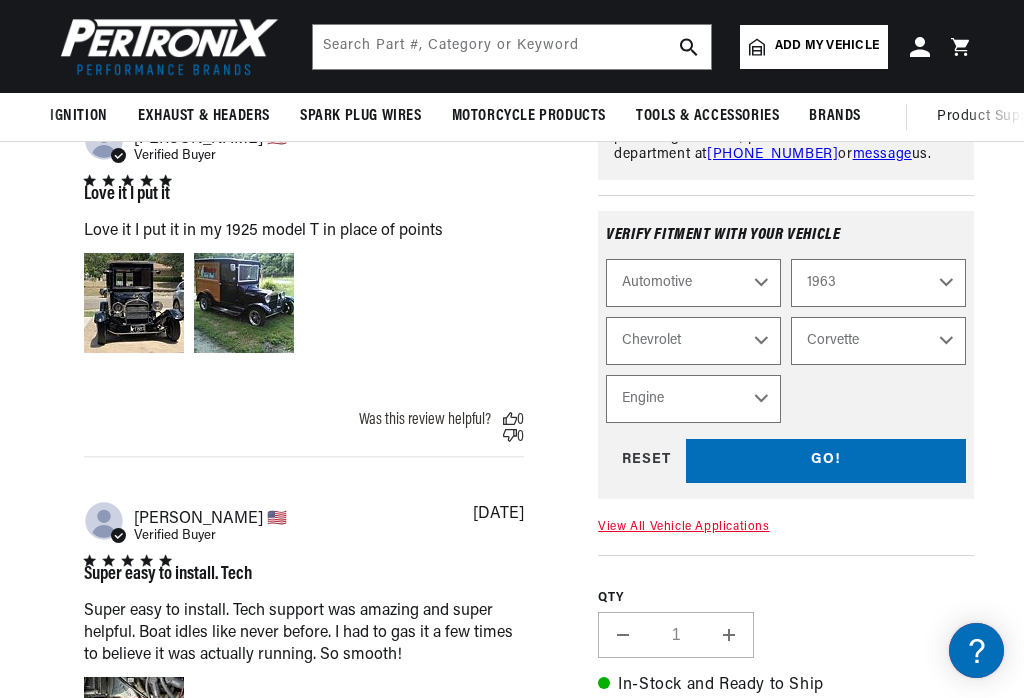 click on "Engine
6.5L
7.4L
283cid / 4.6L
327cid / 5.3L
327cid / 5.4L
348cid / 5.7L
427cid / 7.0L" at bounding box center [693, 399] 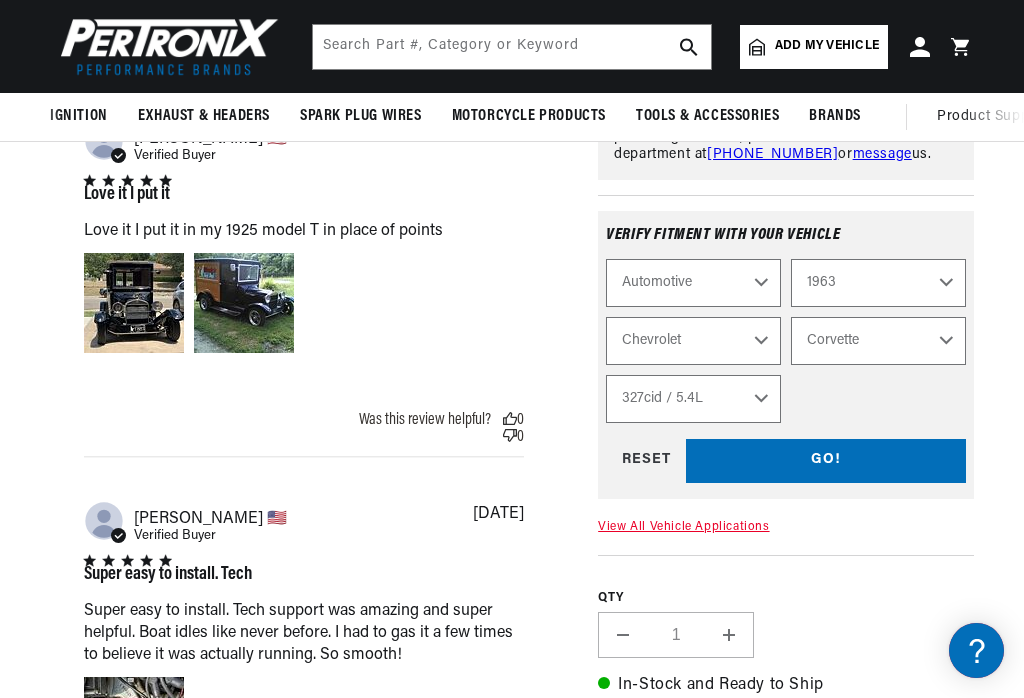 select 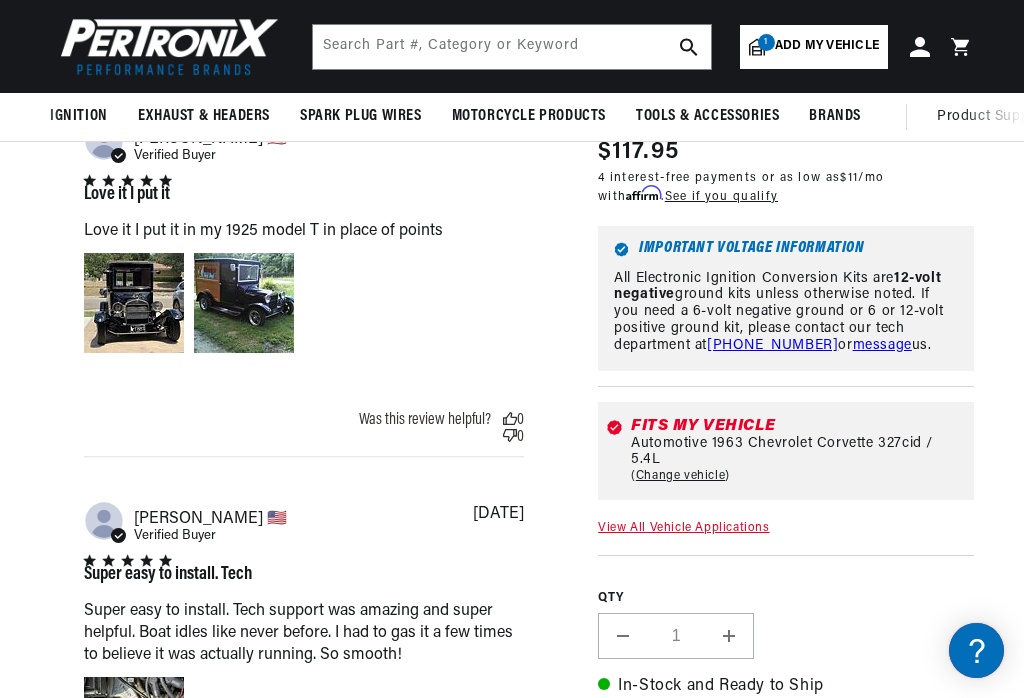 scroll, scrollTop: 0, scrollLeft: 1688, axis: horizontal 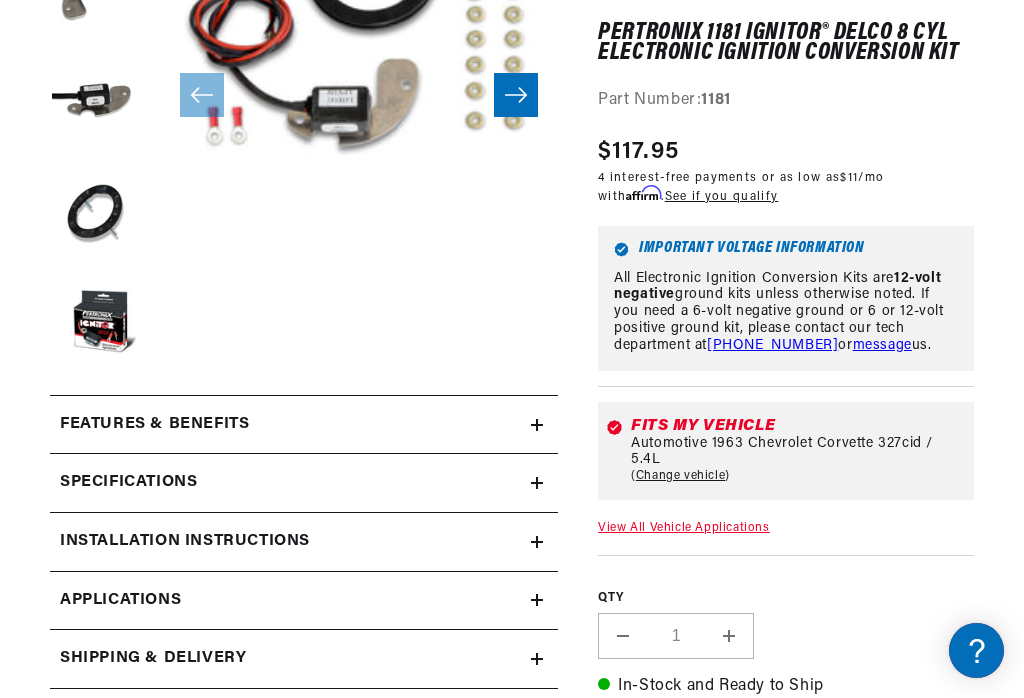 click 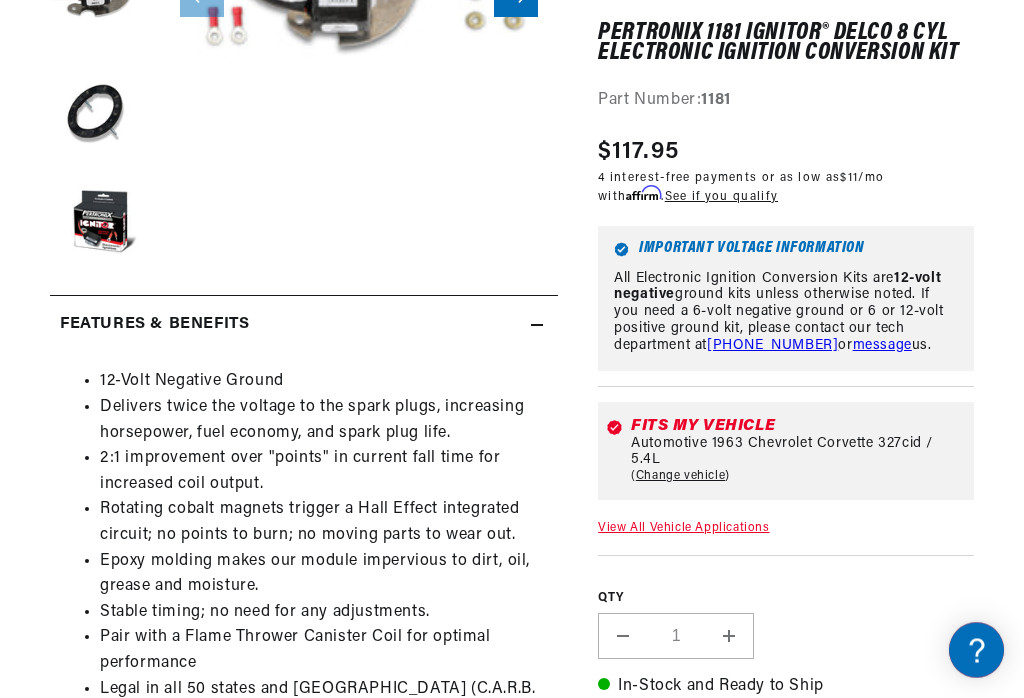 scroll, scrollTop: 624, scrollLeft: 0, axis: vertical 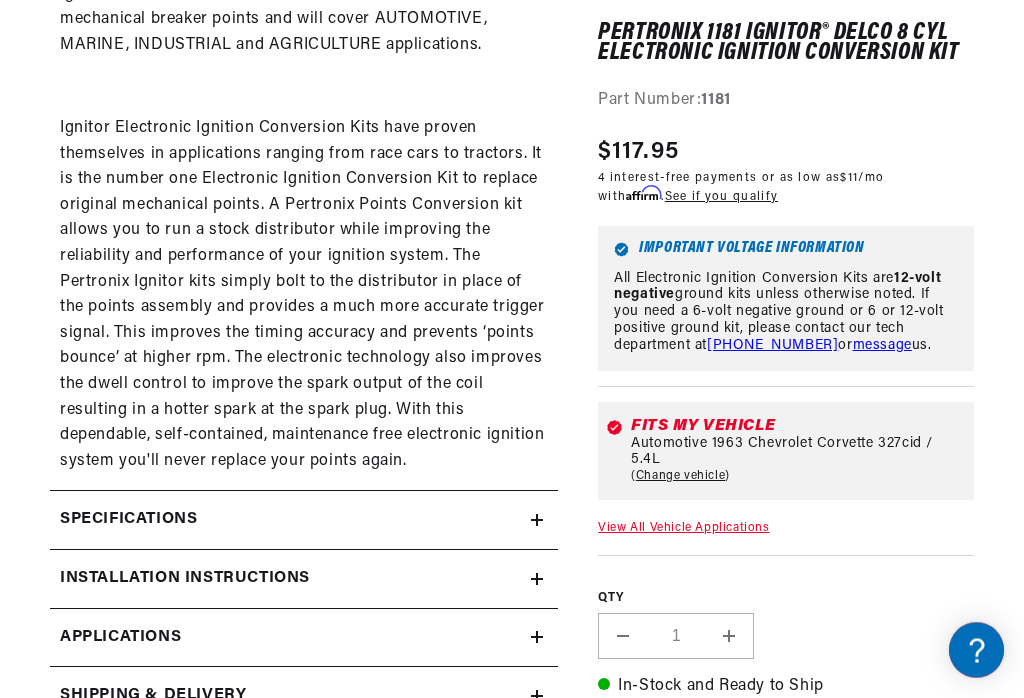 click 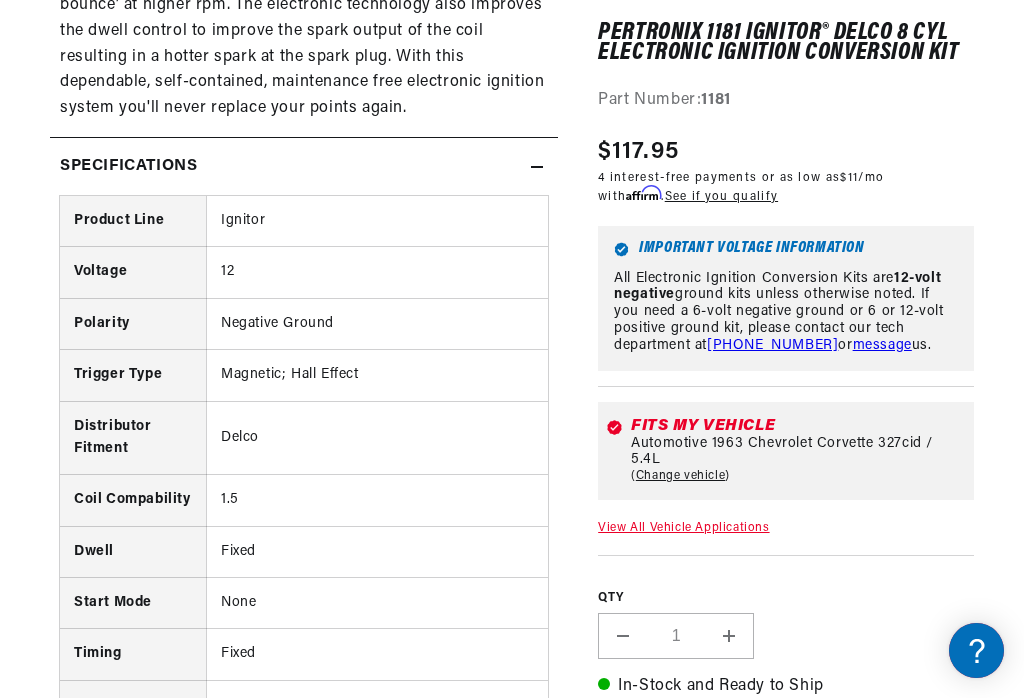 scroll, scrollTop: 1847, scrollLeft: 0, axis: vertical 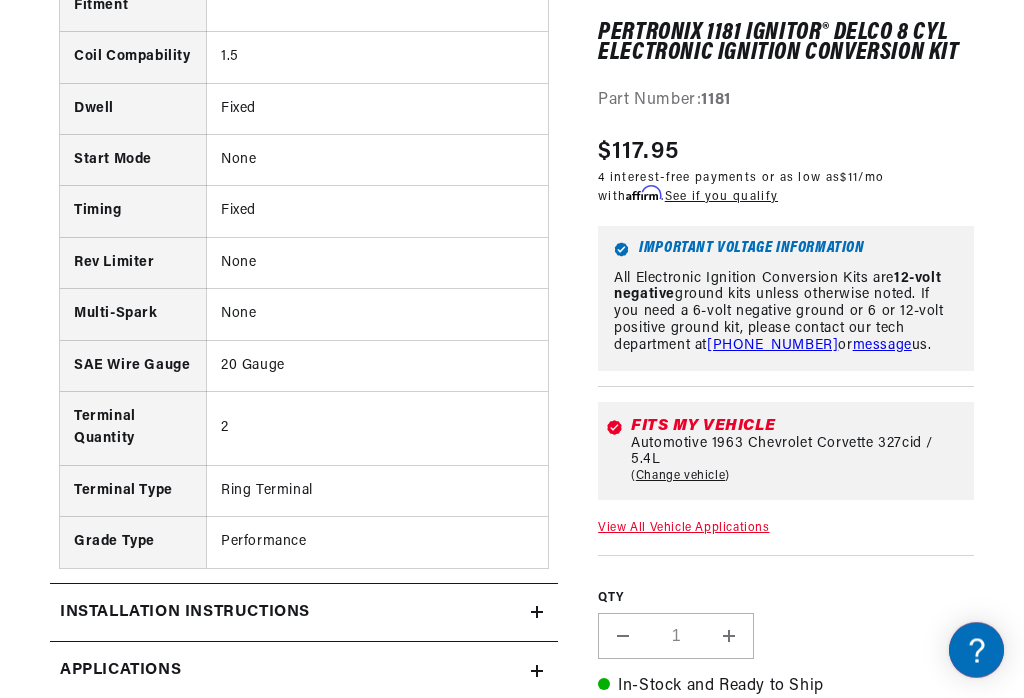 click on "Installation instructions" at bounding box center (304, -1376) 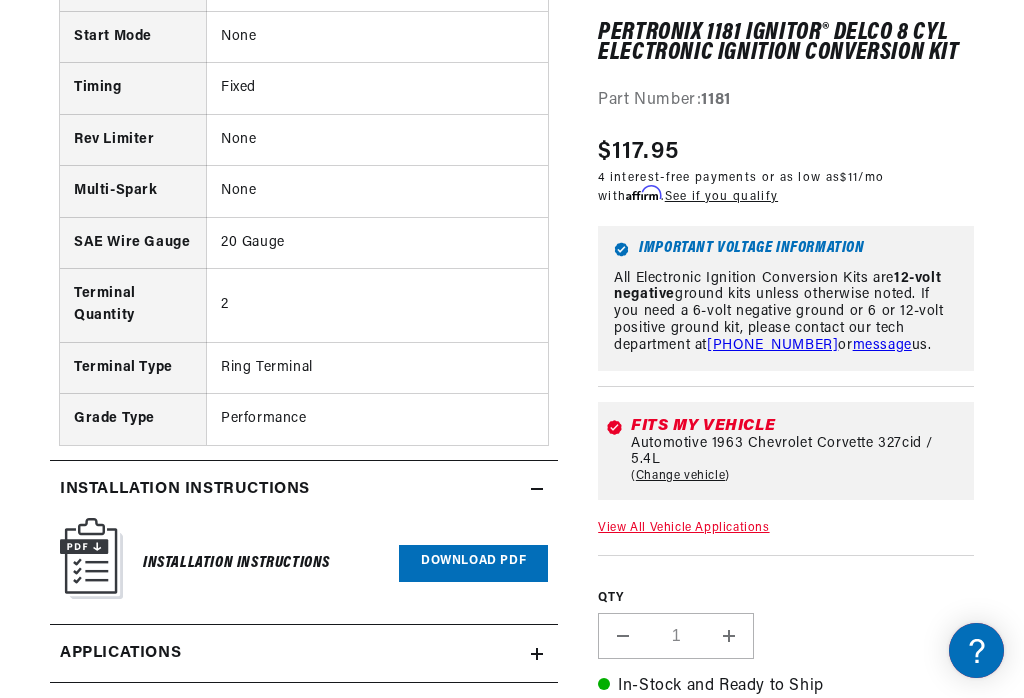 click on "Installation instructions" at bounding box center [304, -1500] 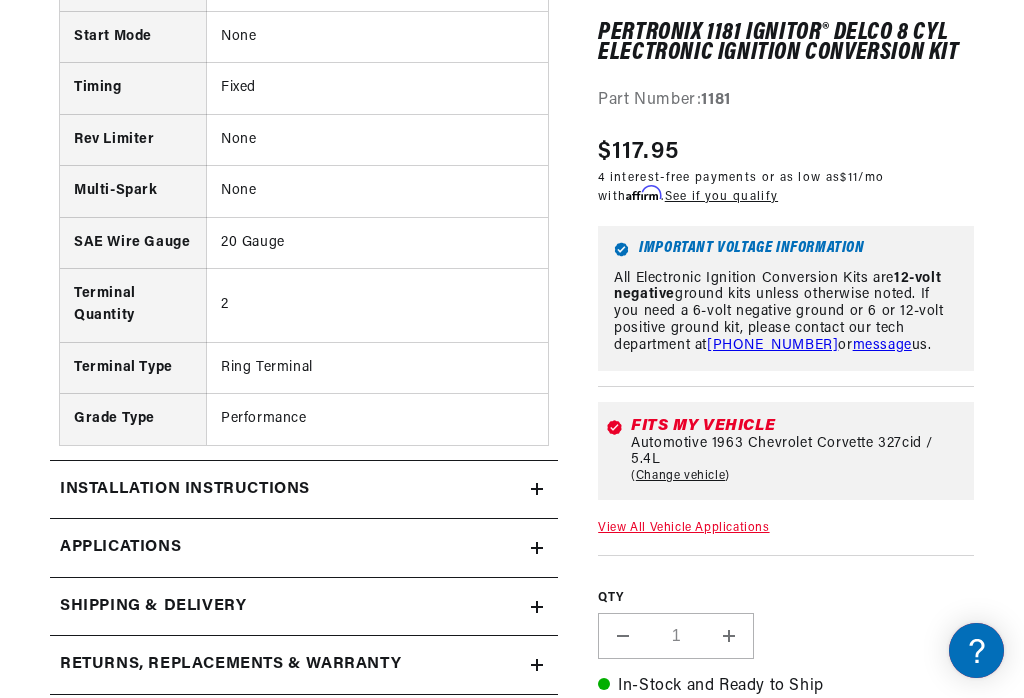 click on "Applications" at bounding box center (304, 548) 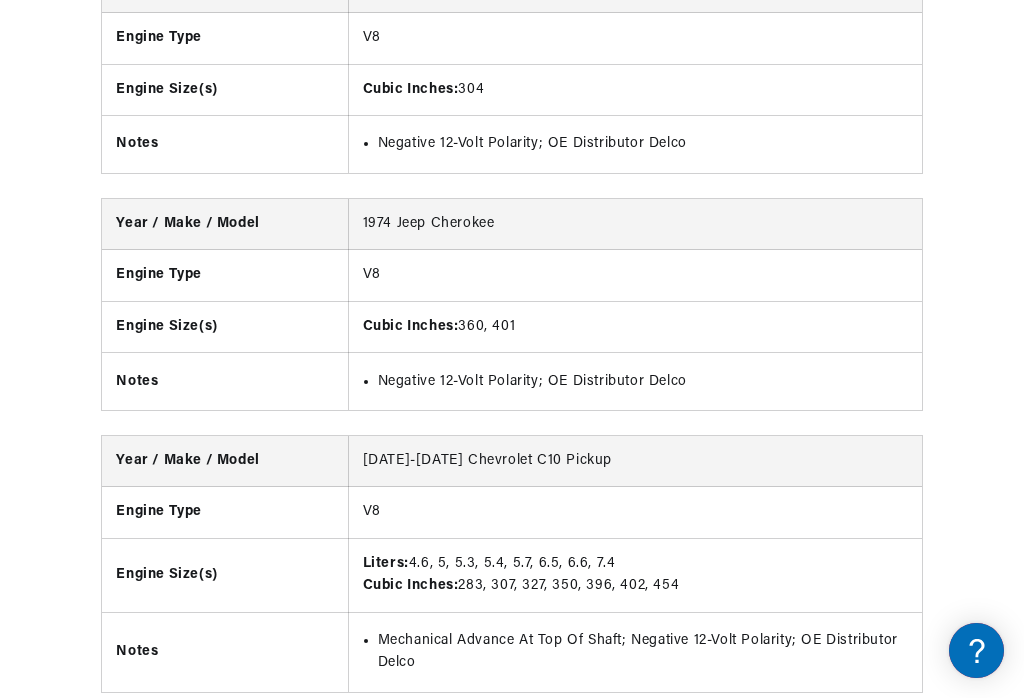 scroll, scrollTop: 0, scrollLeft: 844, axis: horizontal 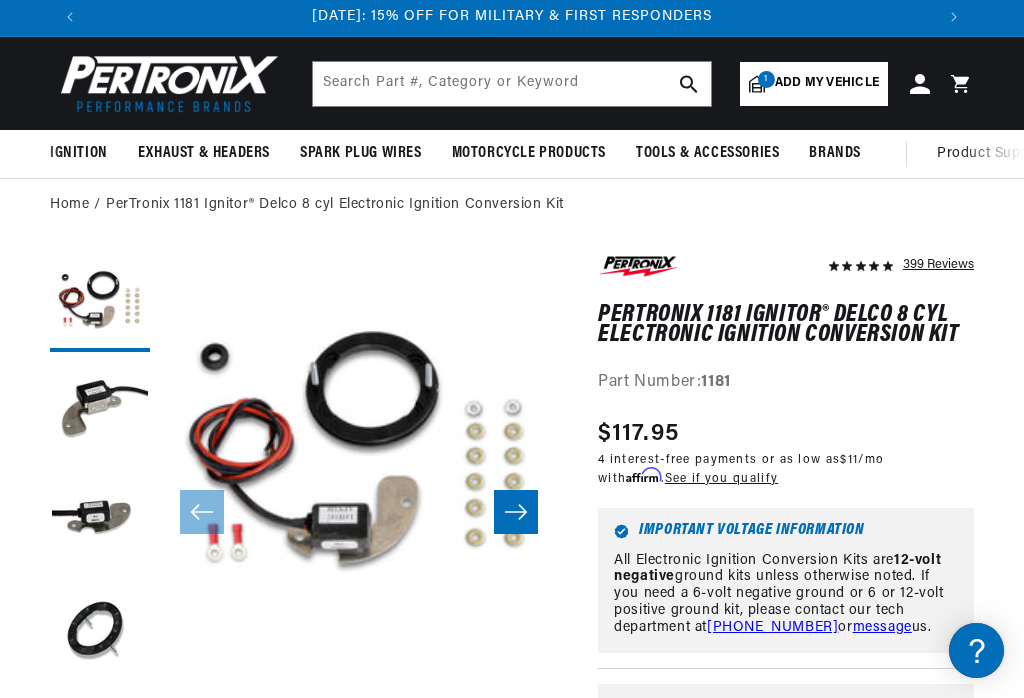click 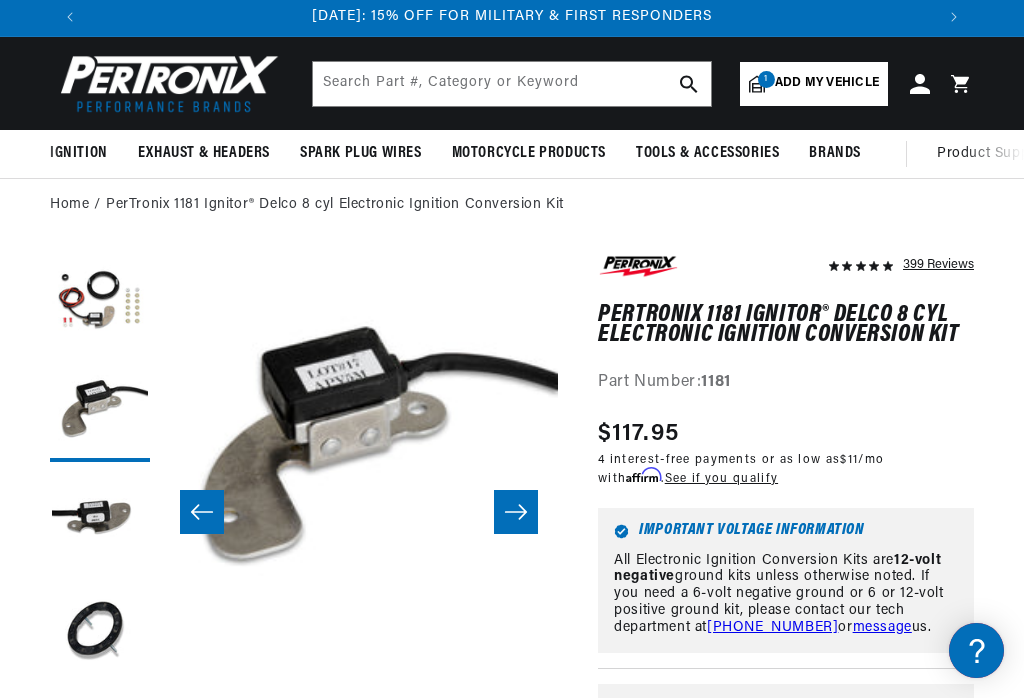 click at bounding box center (516, 512) 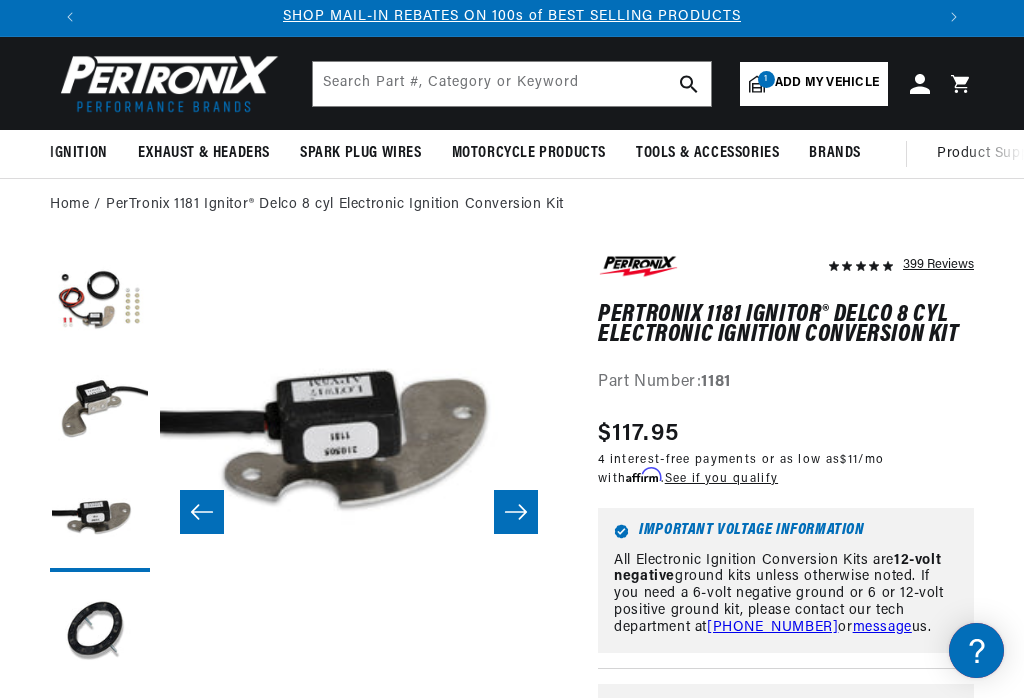 click at bounding box center (516, 512) 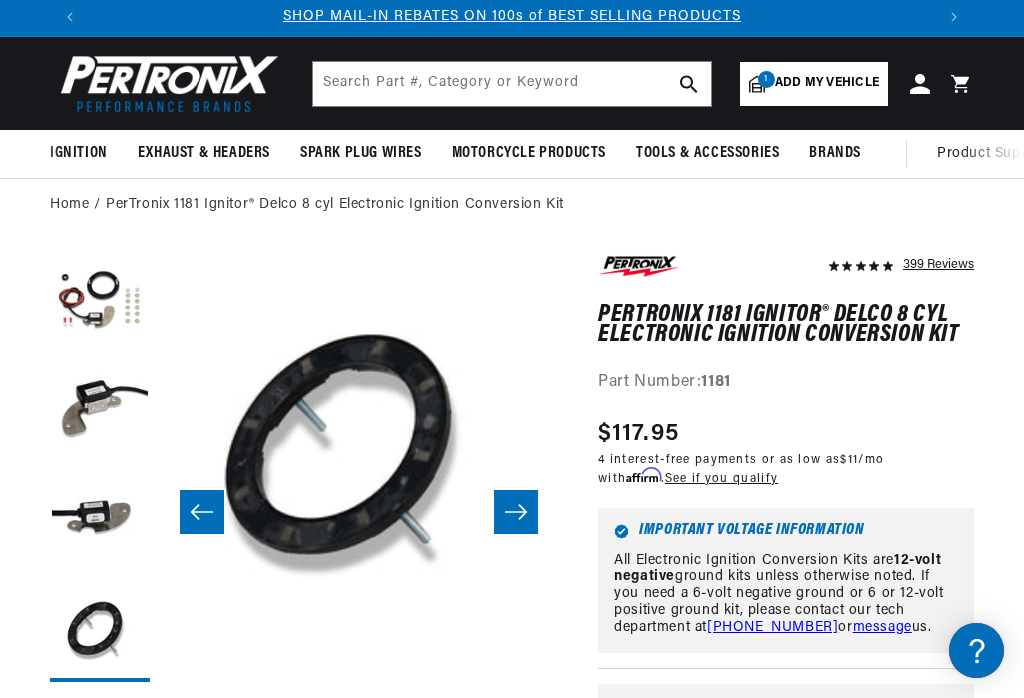 click at bounding box center (516, 512) 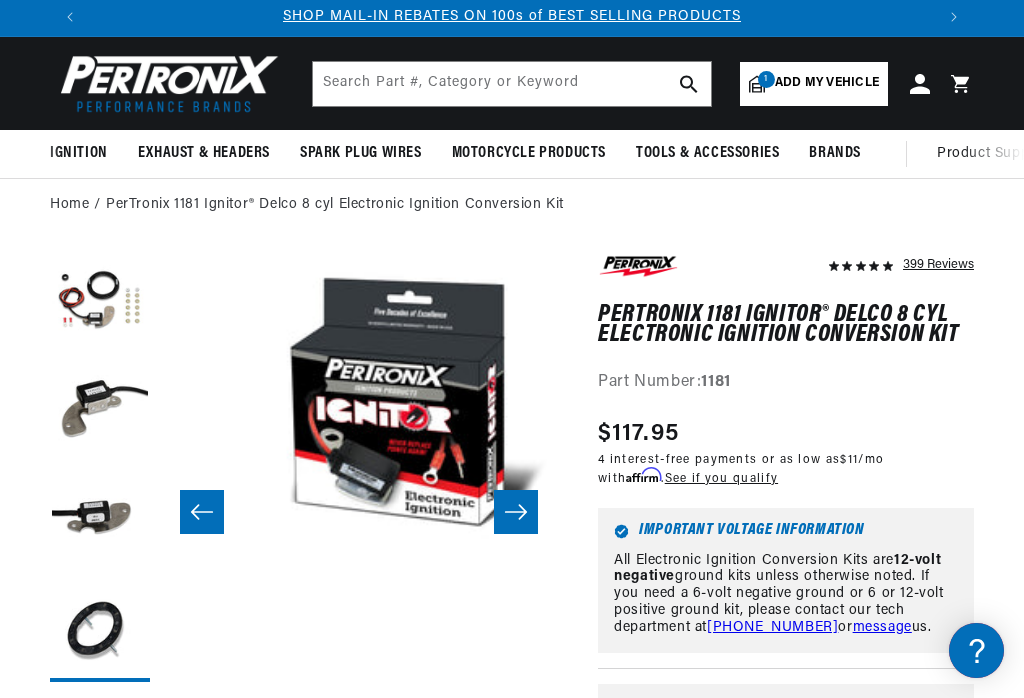 scroll, scrollTop: 0, scrollLeft: 1593, axis: horizontal 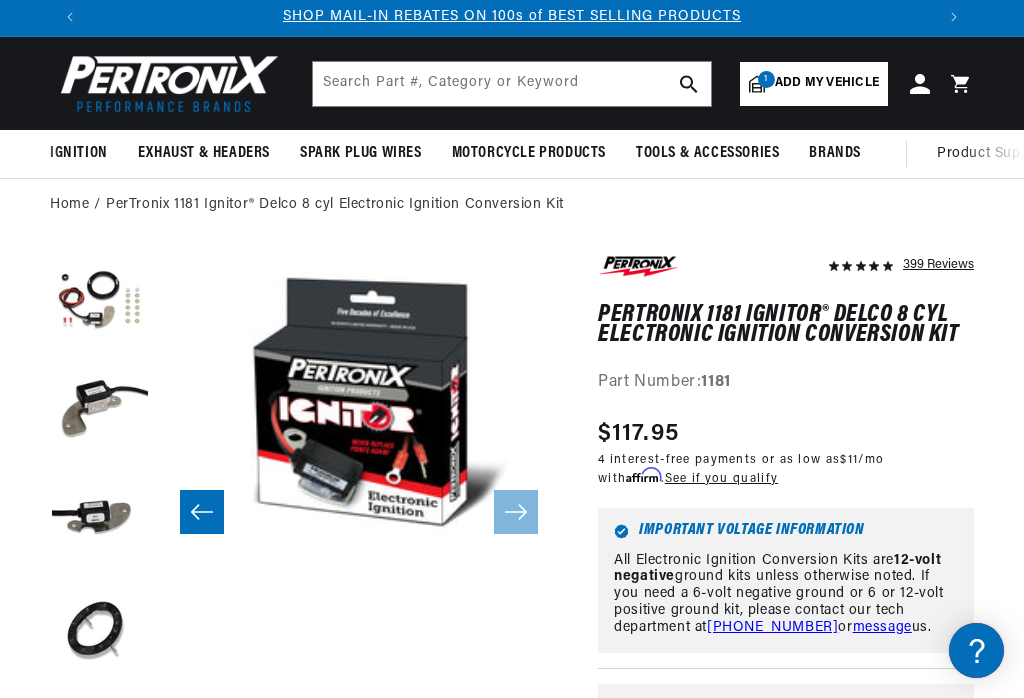click 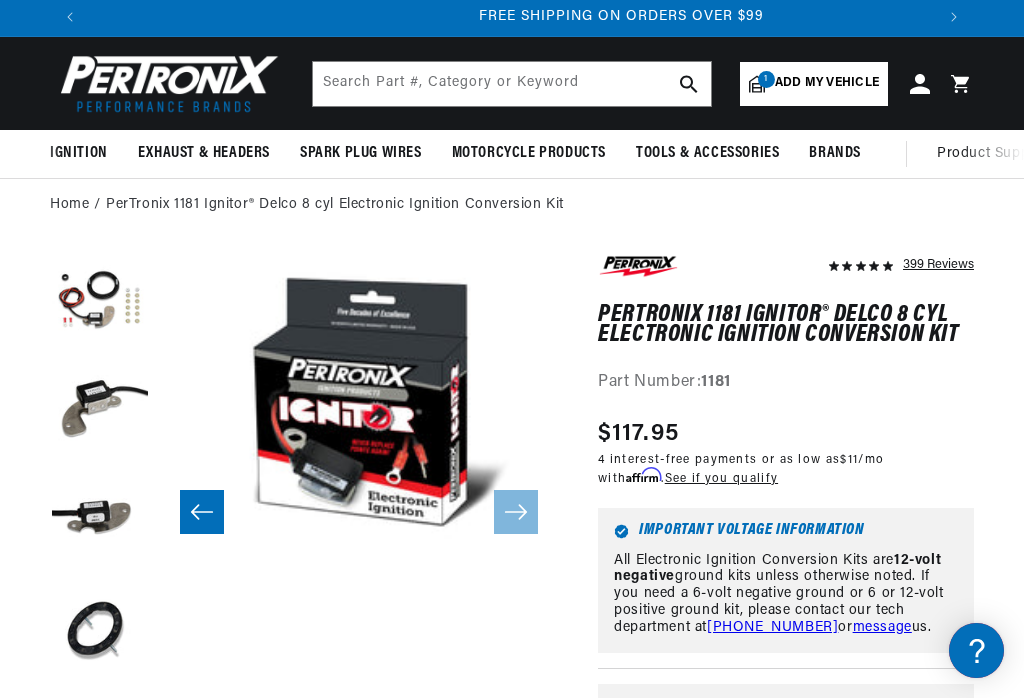 scroll, scrollTop: 0, scrollLeft: 1688, axis: horizontal 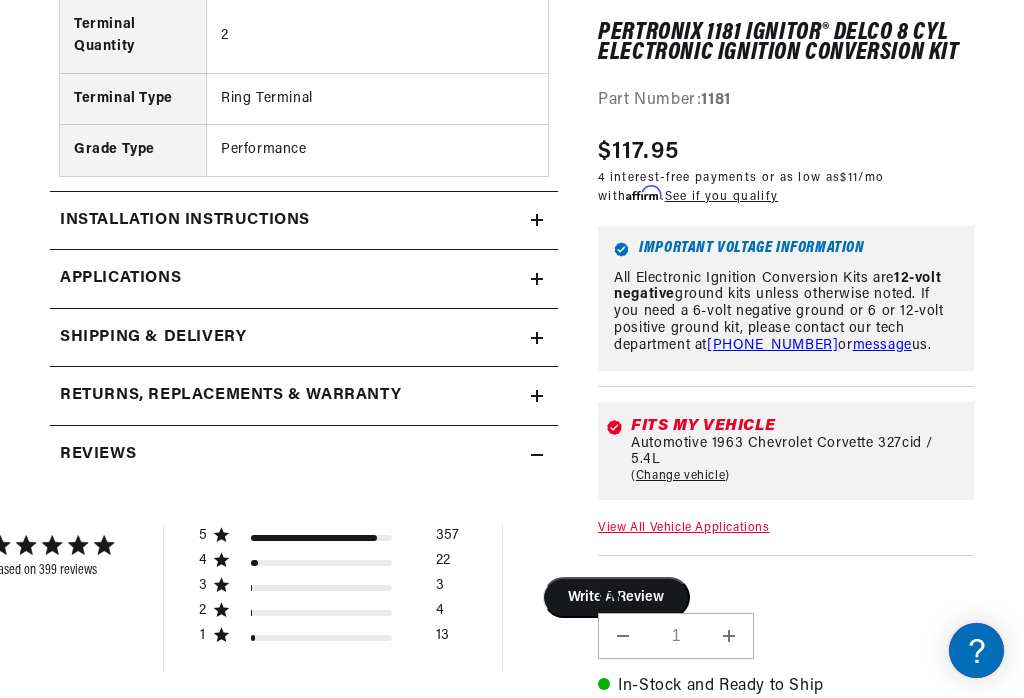 click on "Installation instructions" at bounding box center (290, -1769) 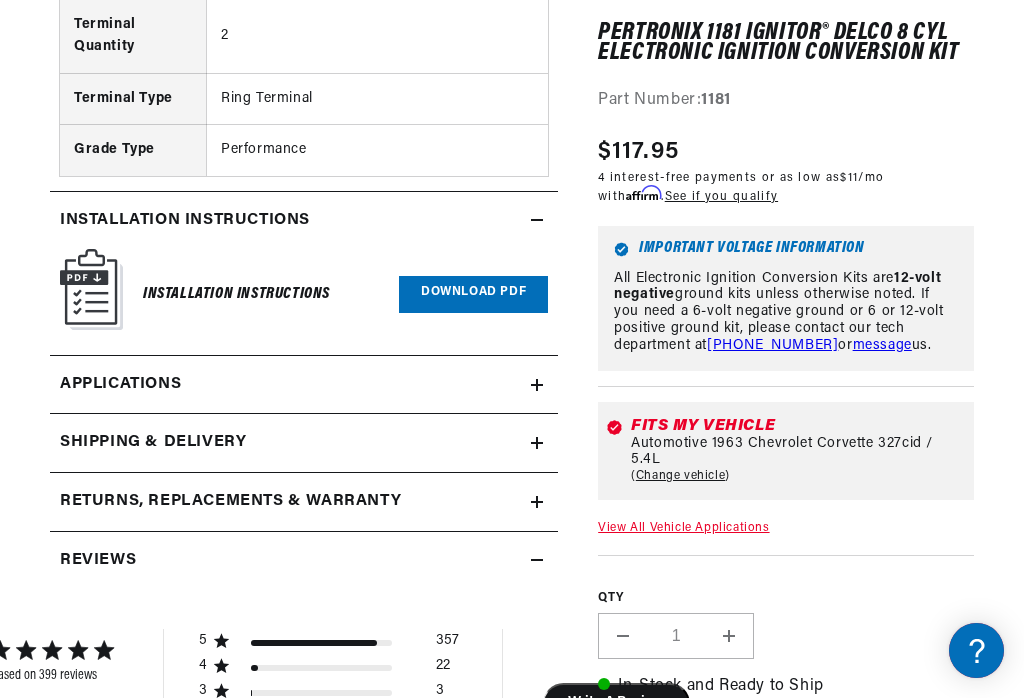 scroll, scrollTop: 0, scrollLeft: 844, axis: horizontal 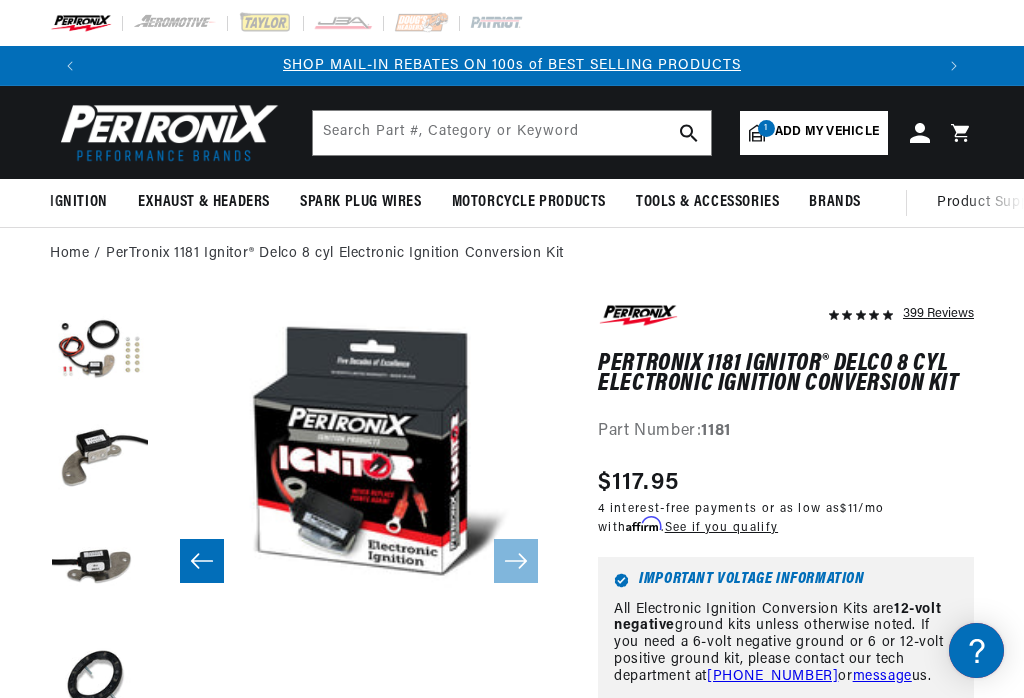 click 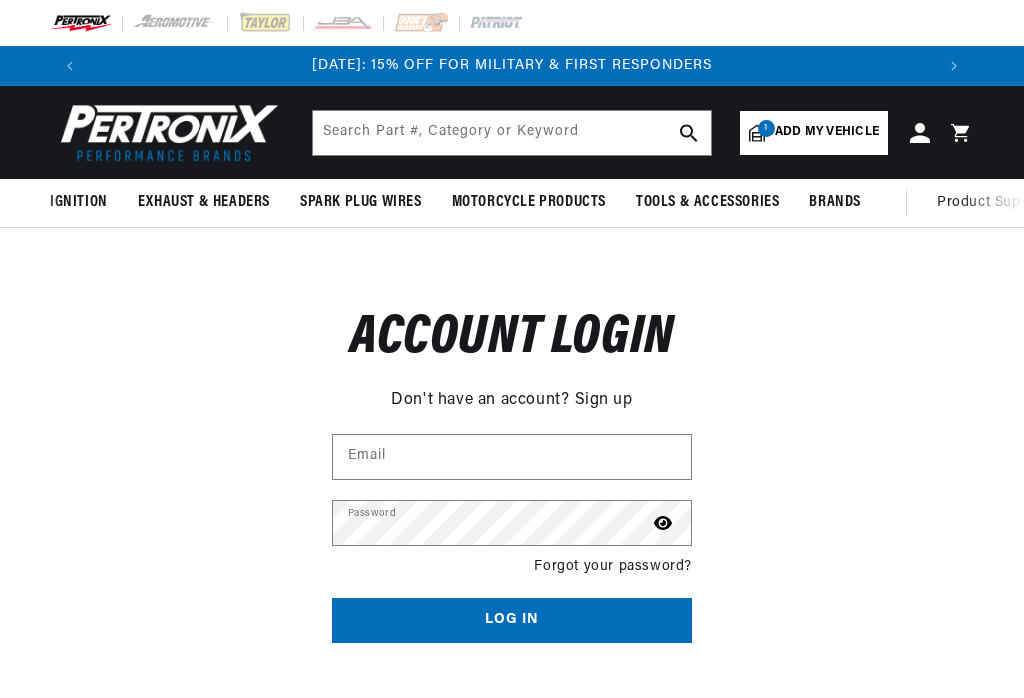 scroll, scrollTop: 0, scrollLeft: 0, axis: both 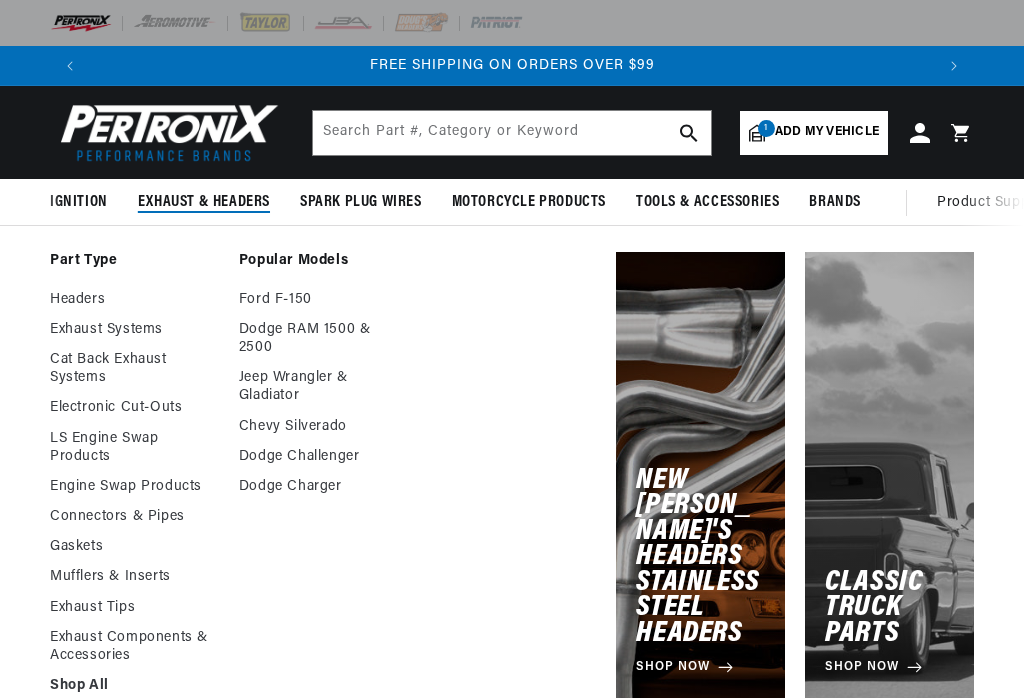 click on "Headers" at bounding box center (134, 300) 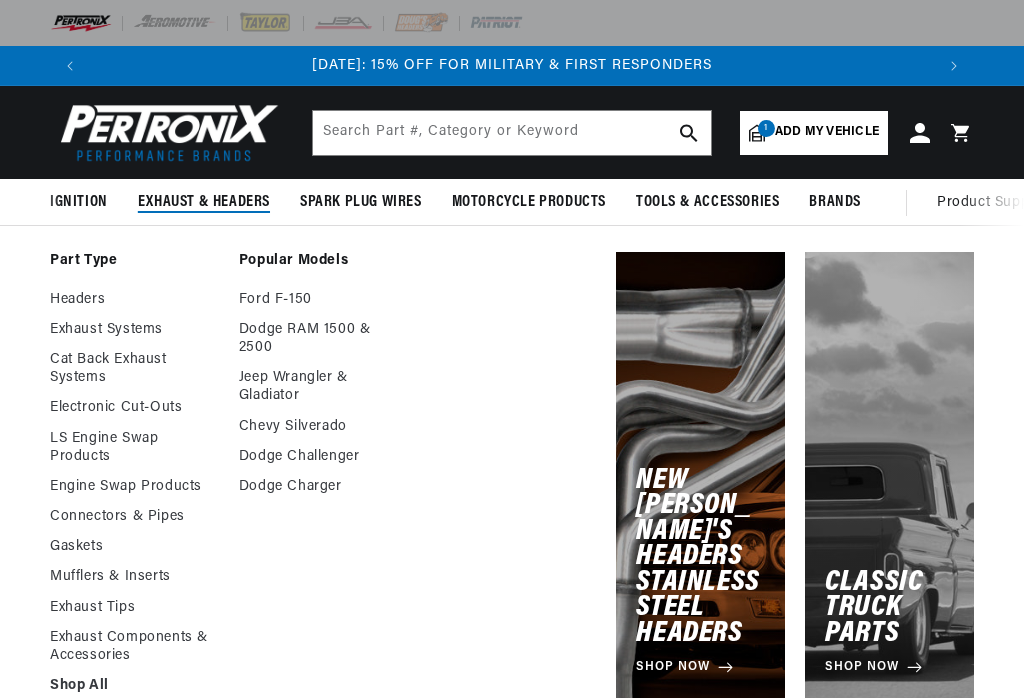 scroll, scrollTop: 31, scrollLeft: 0, axis: vertical 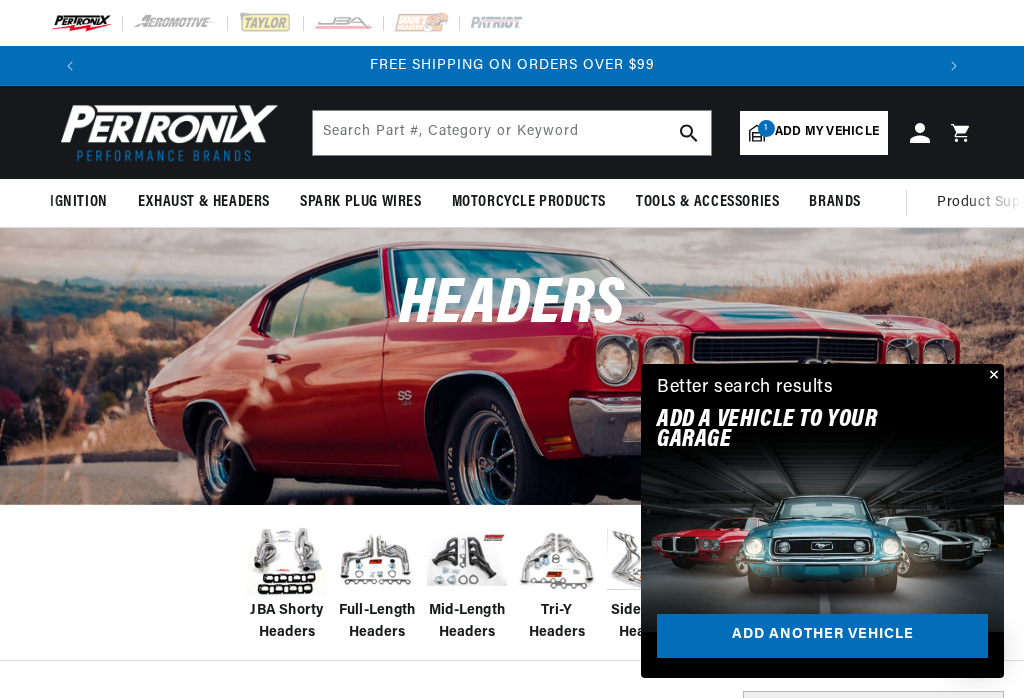 click at bounding box center (992, 376) 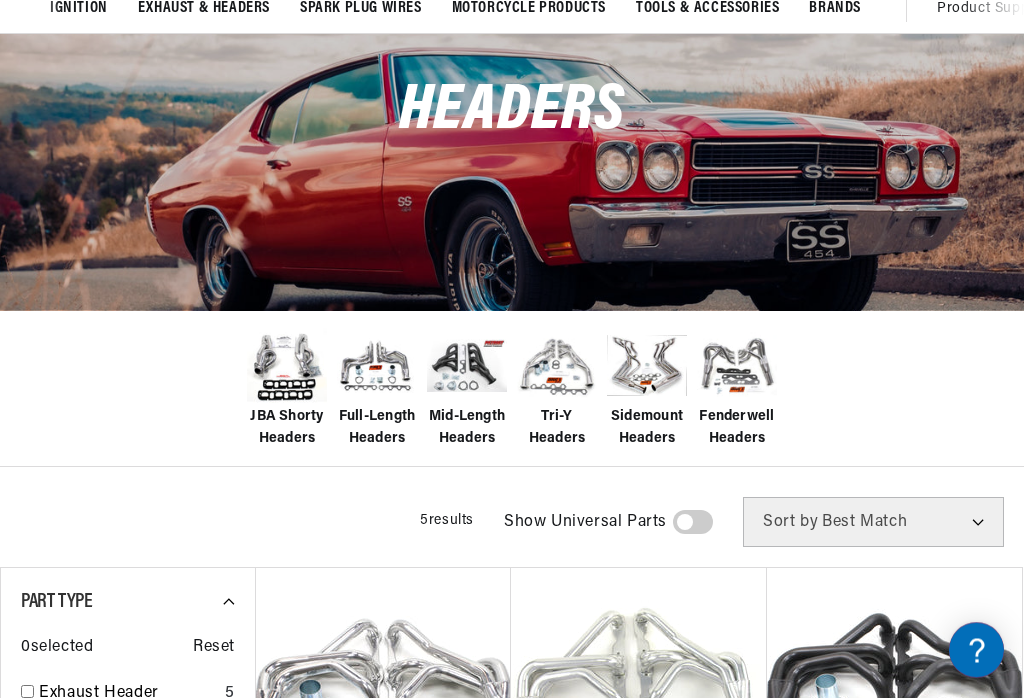 scroll, scrollTop: 324, scrollLeft: 0, axis: vertical 